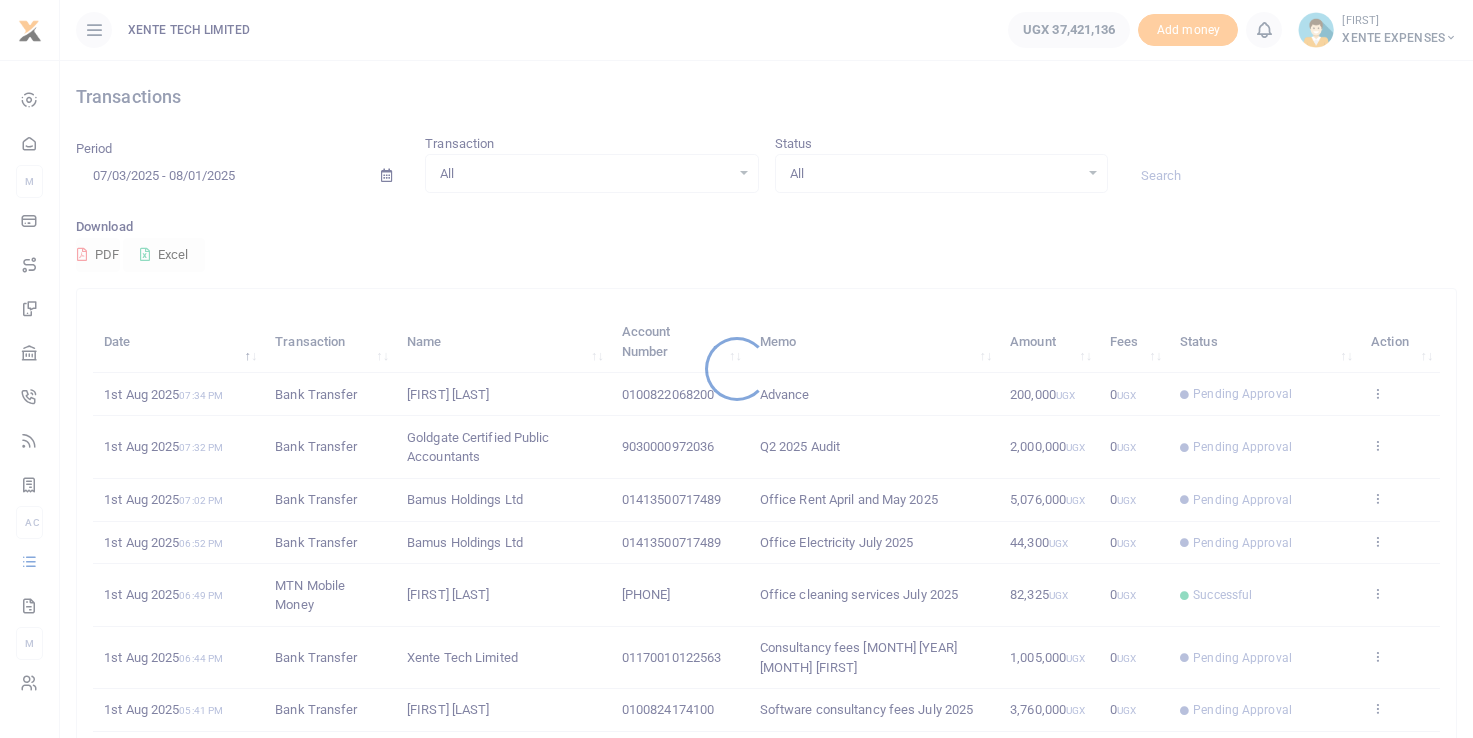 scroll, scrollTop: 0, scrollLeft: 0, axis: both 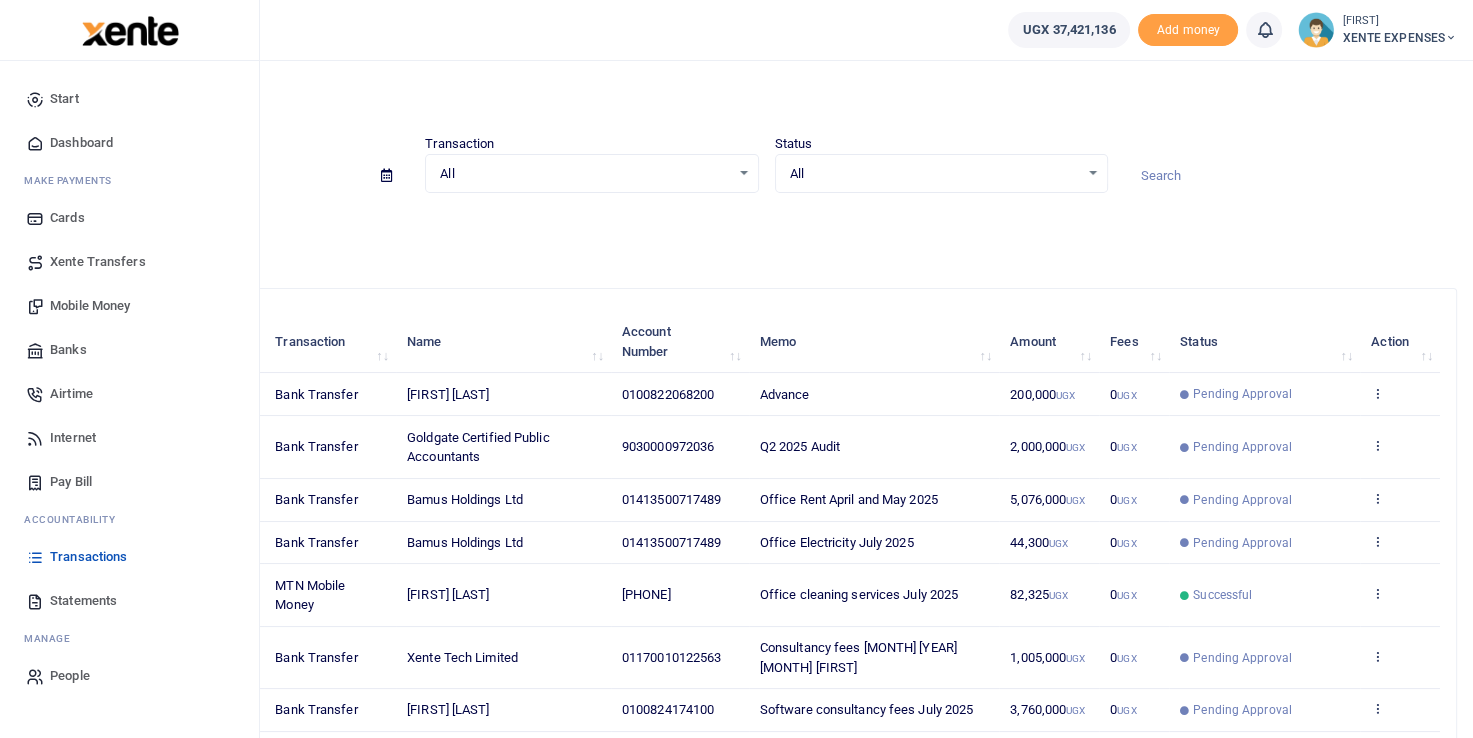 click on "Transactions" at bounding box center (88, 557) 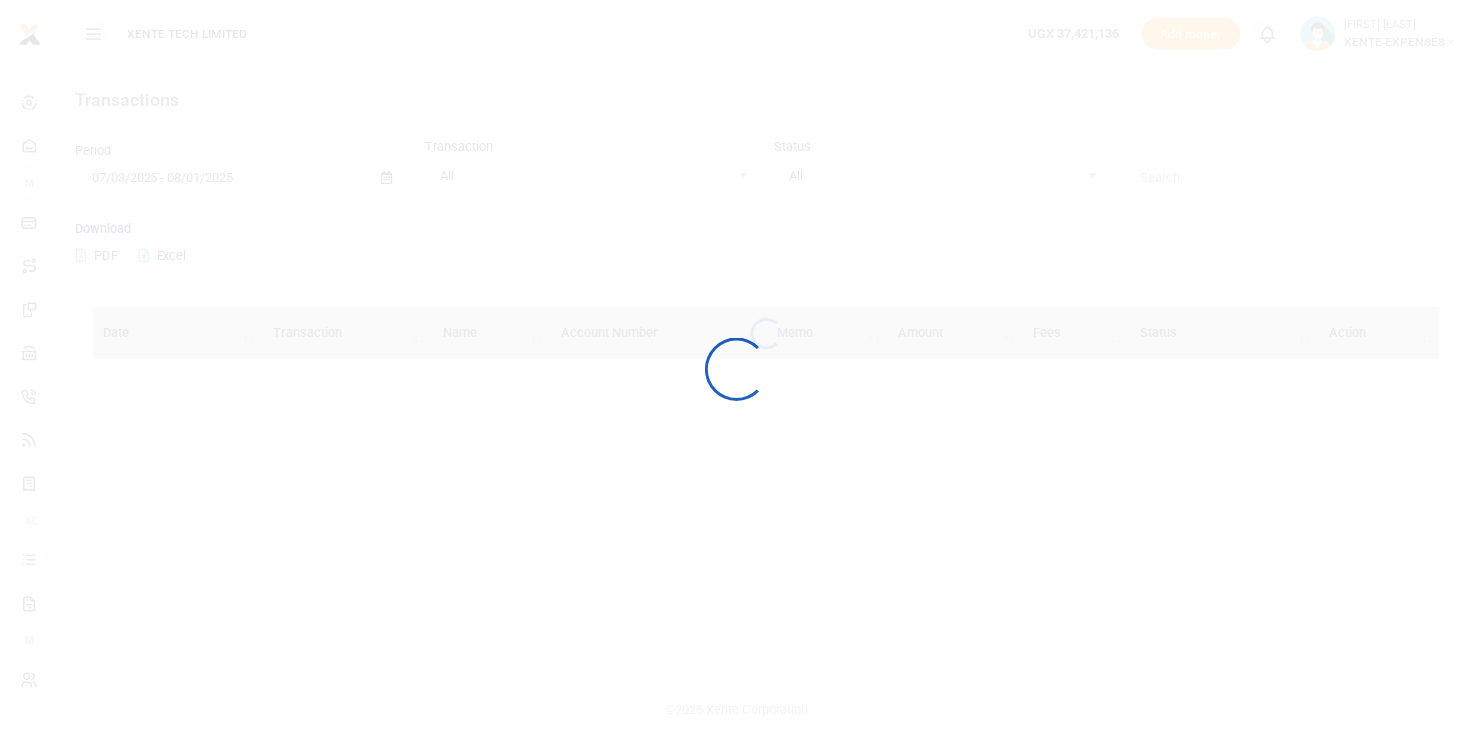 scroll, scrollTop: 0, scrollLeft: 0, axis: both 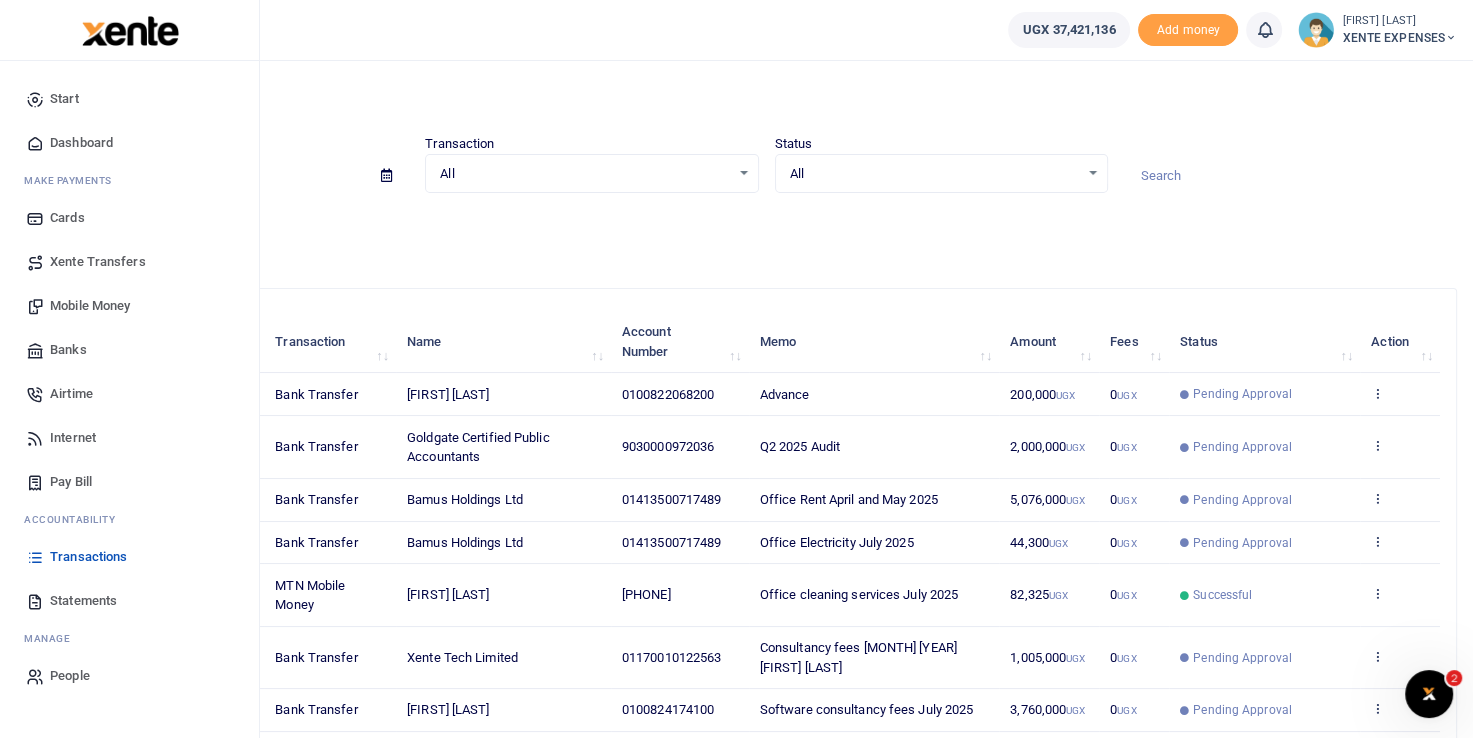 click on "Banks" at bounding box center (68, 350) 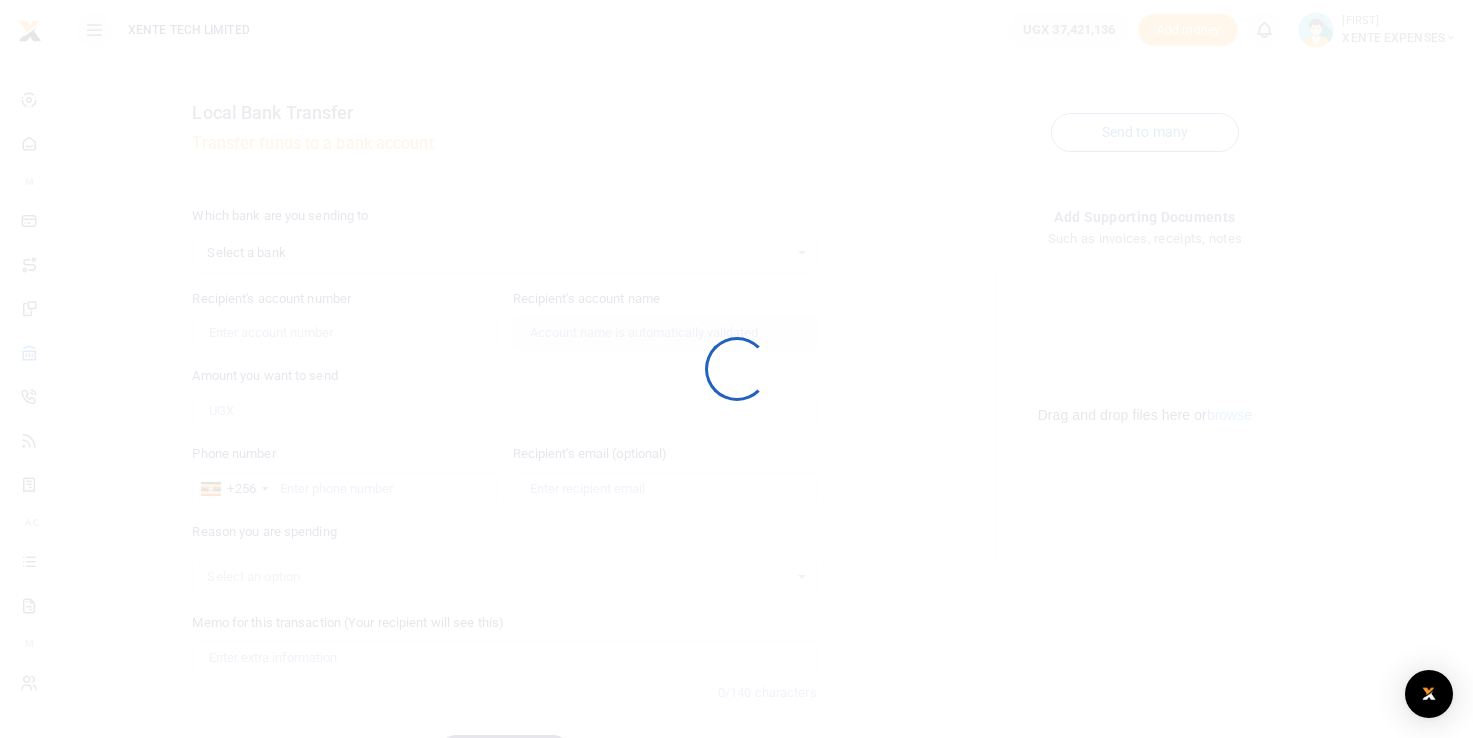 scroll, scrollTop: 0, scrollLeft: 0, axis: both 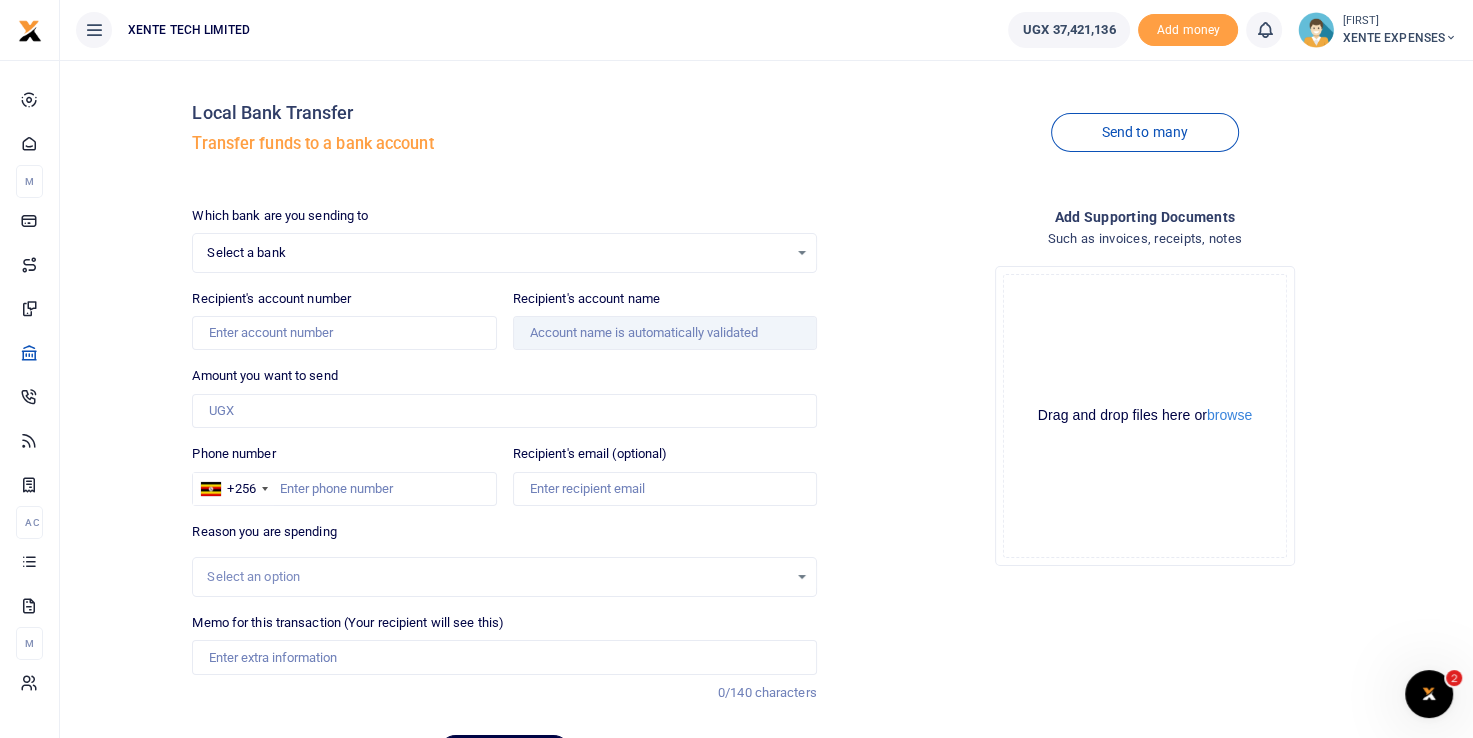 click on "Select a bank Select an option..." at bounding box center [504, 253] 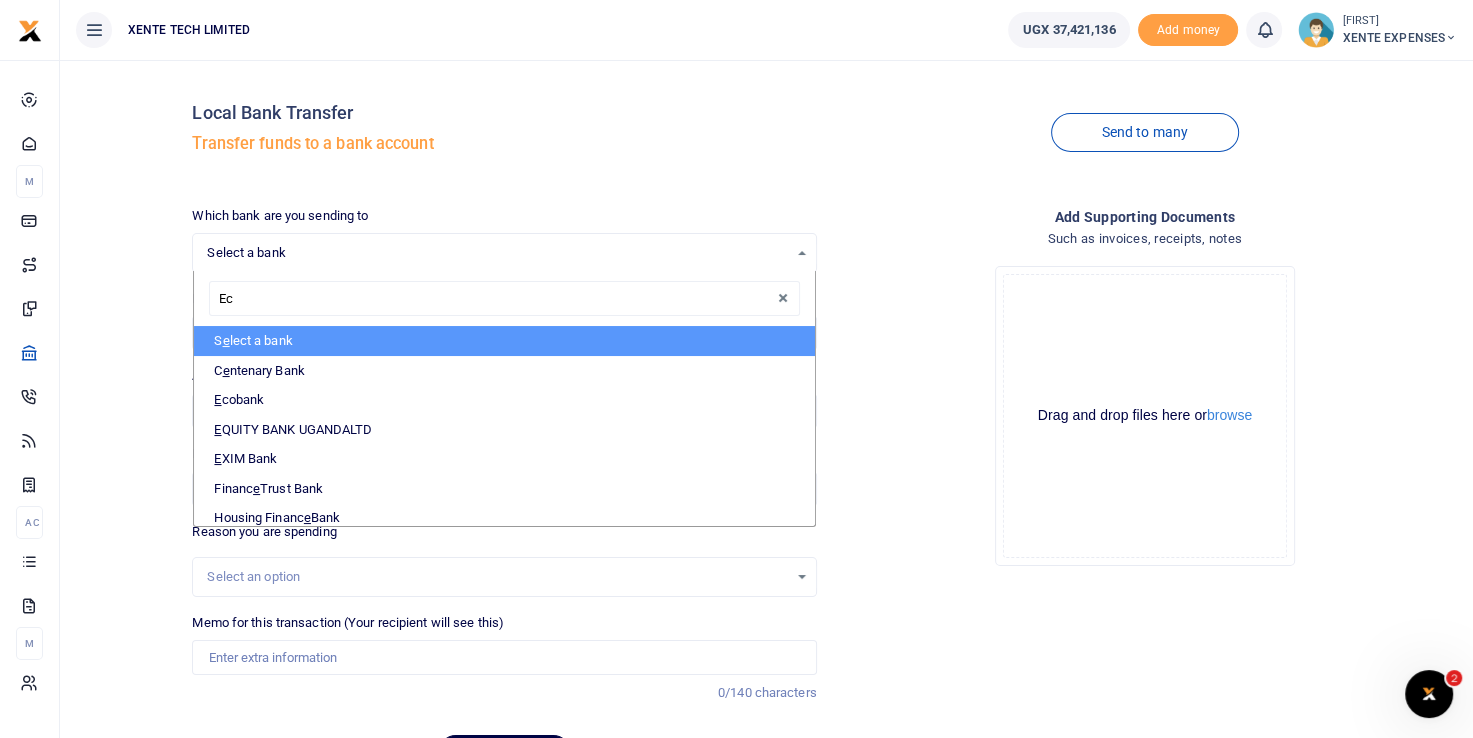 type on "Eco" 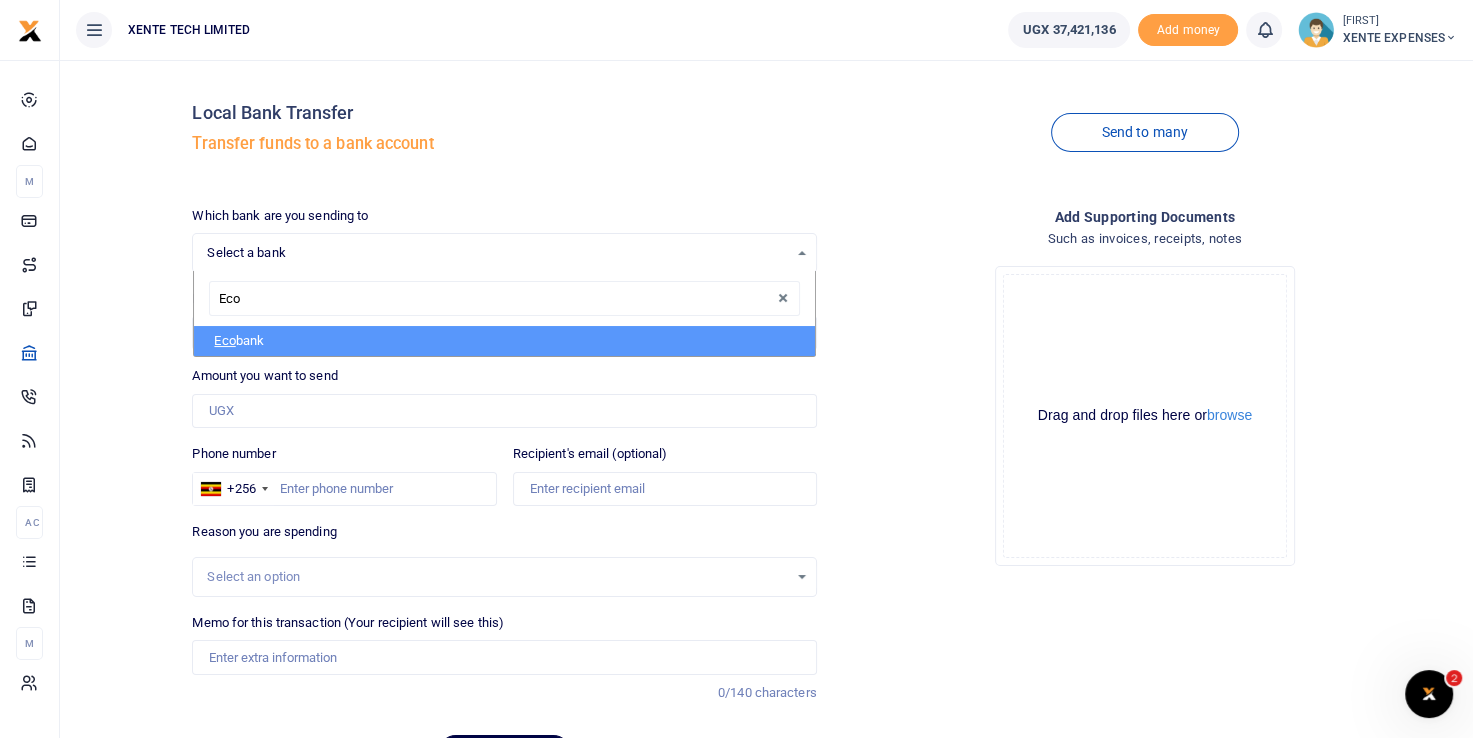 click on "Eco bank" at bounding box center [504, 341] 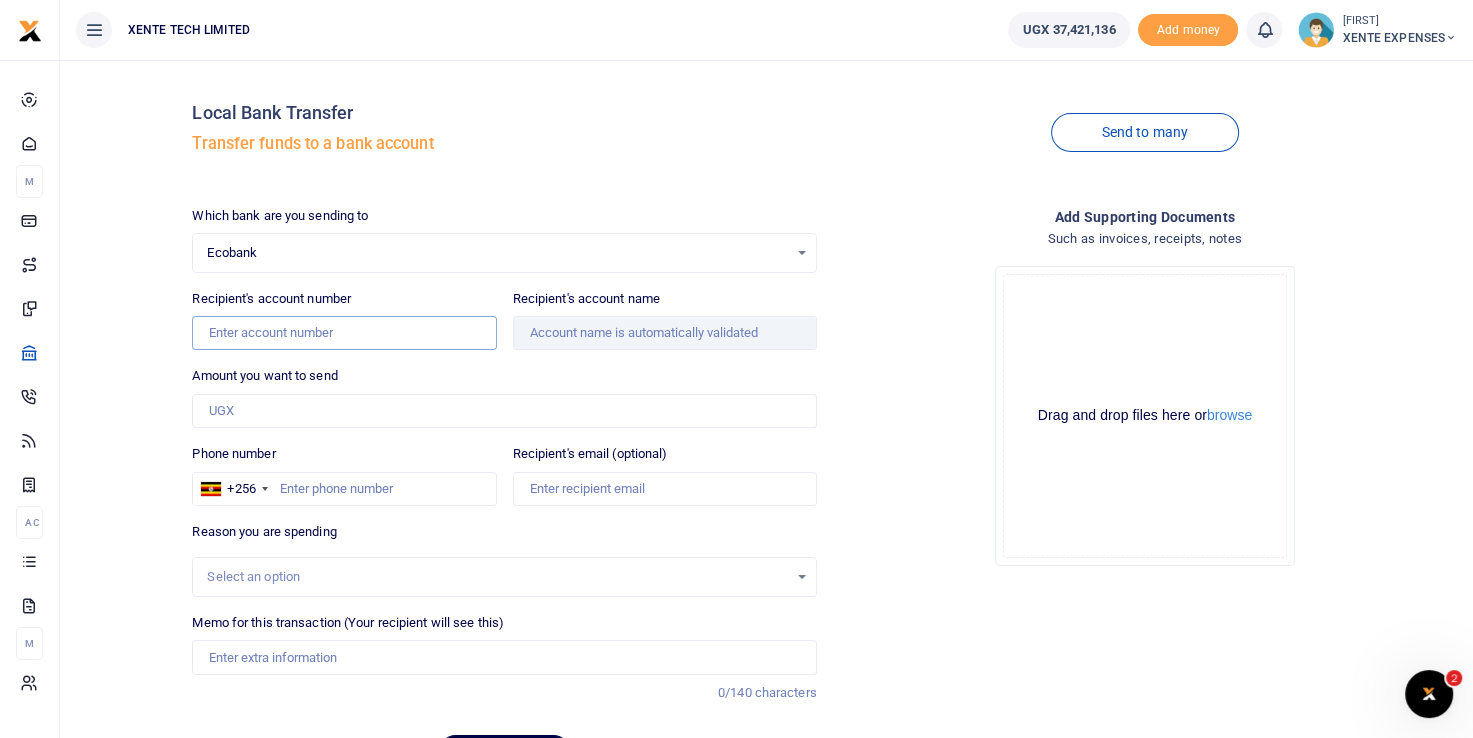 click on "Recipient's account number" at bounding box center (344, 333) 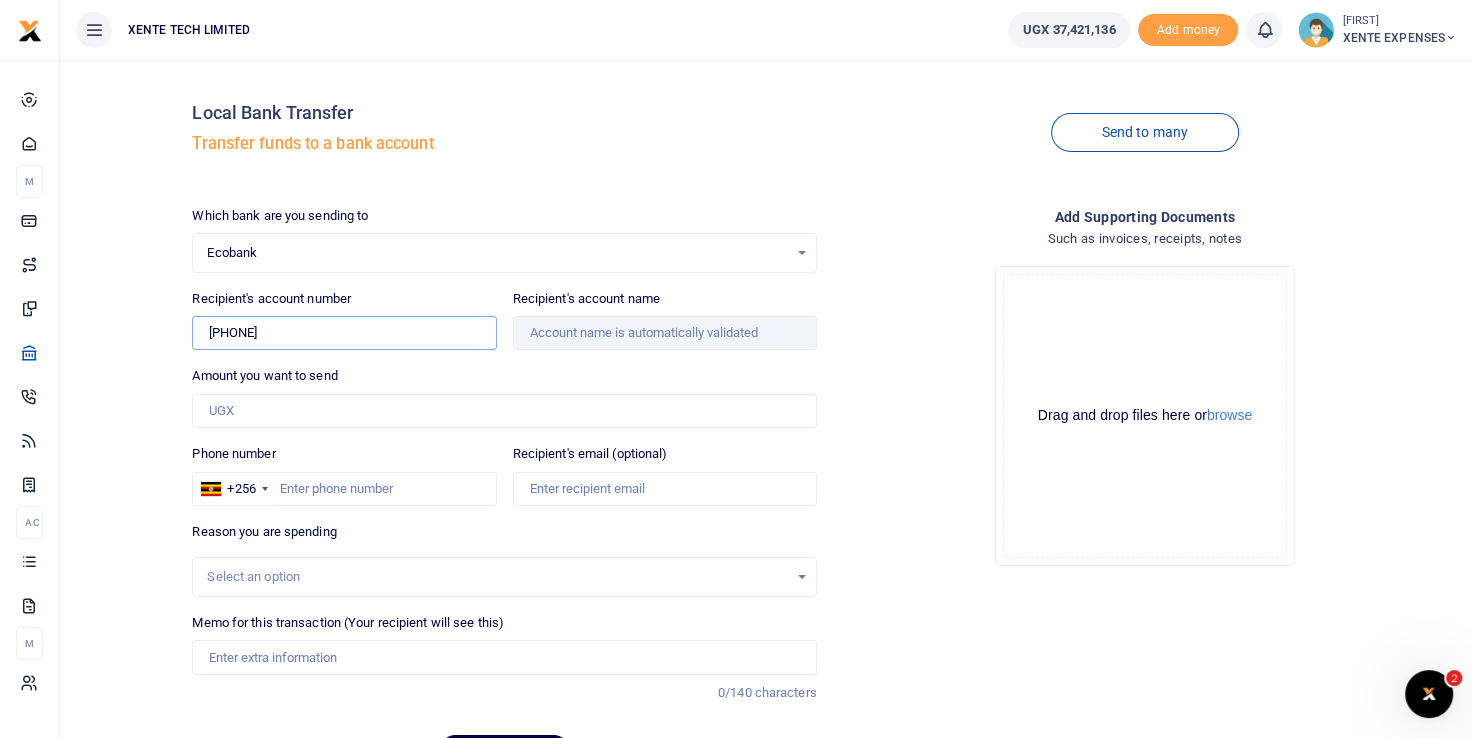 type on "7247505769" 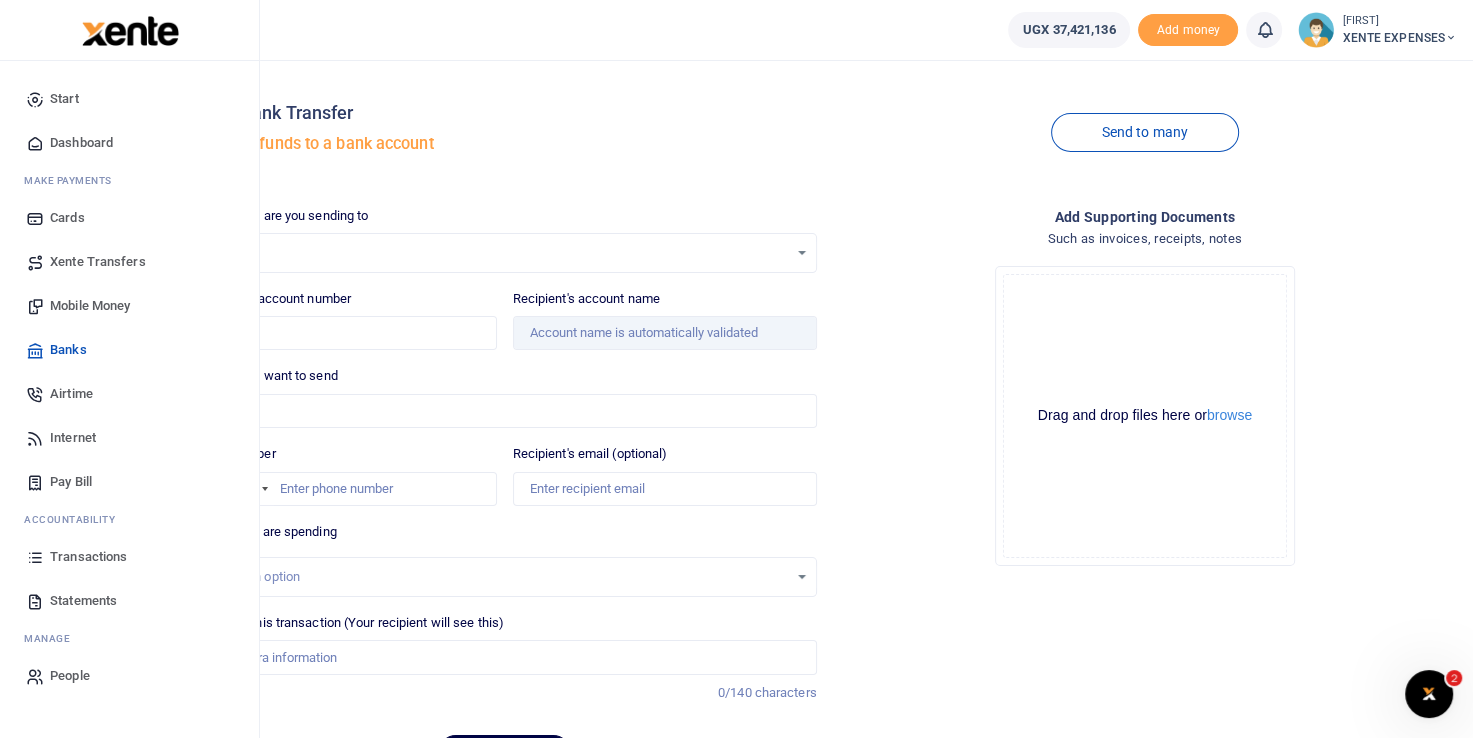 click on "Transactions" at bounding box center [88, 557] 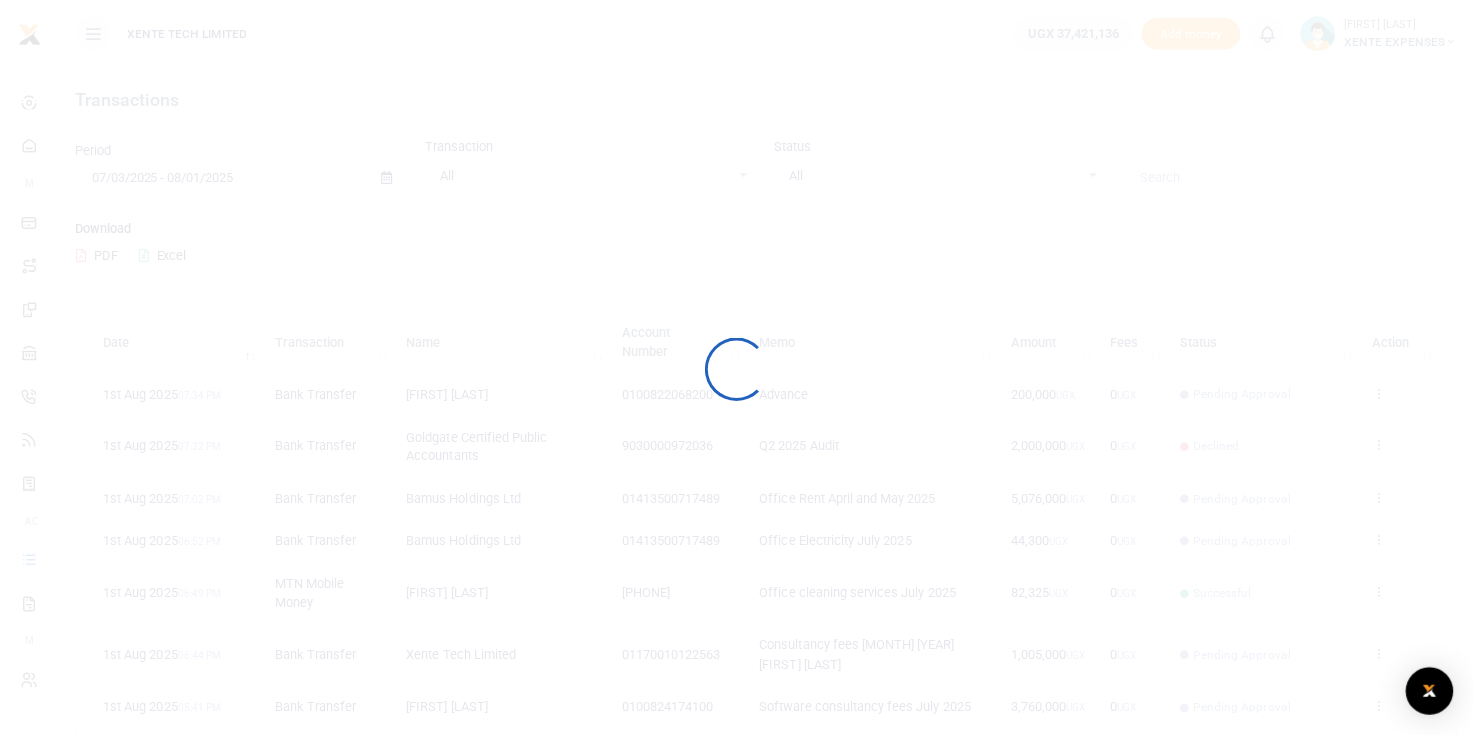 scroll, scrollTop: 0, scrollLeft: 0, axis: both 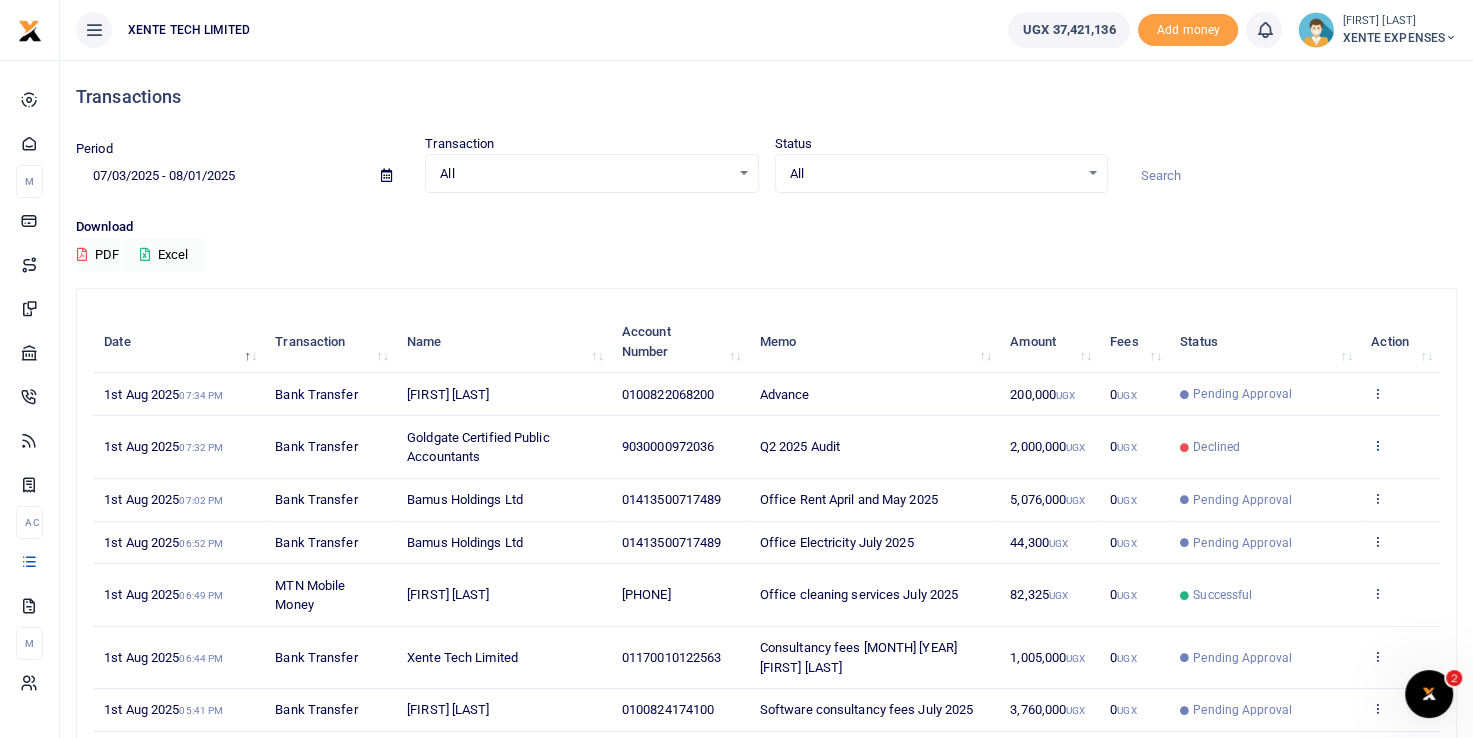 click at bounding box center (1377, 445) 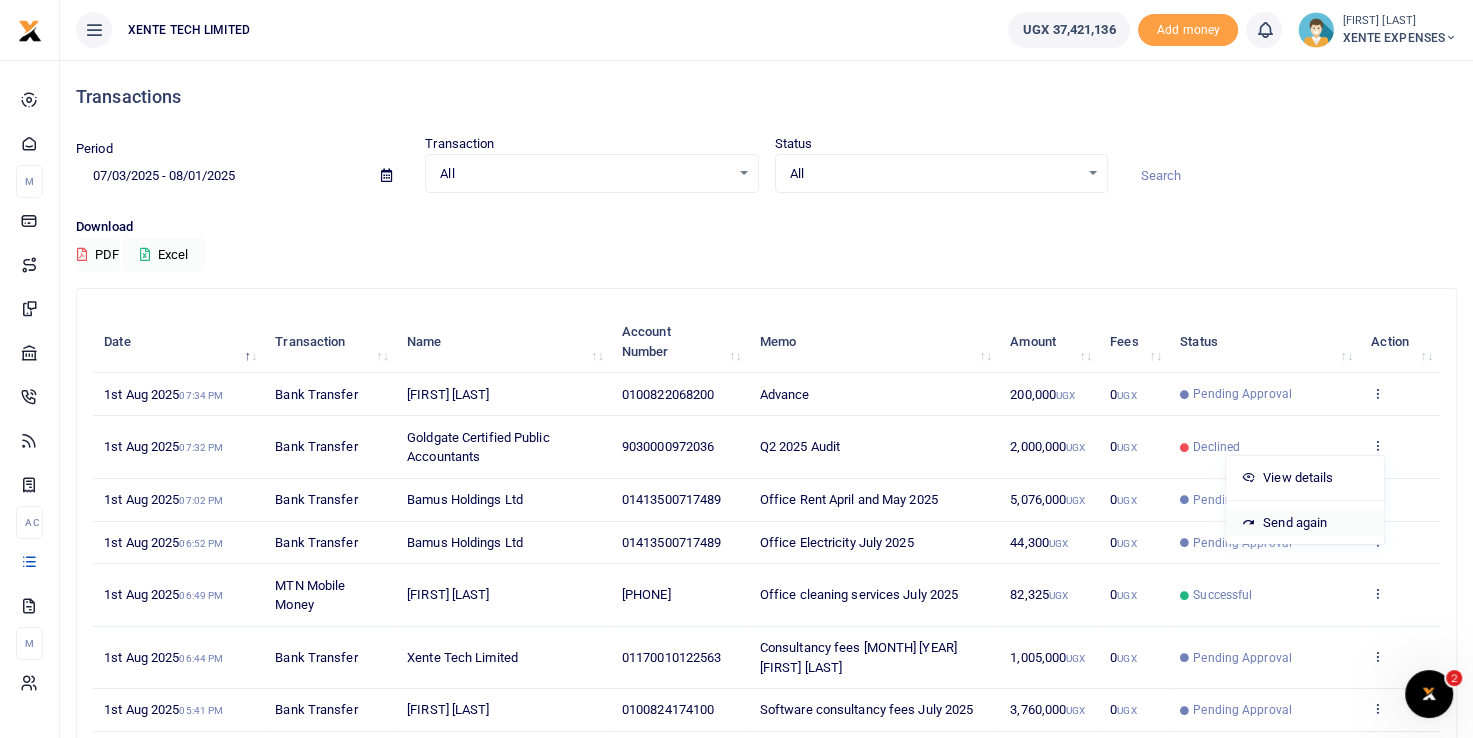 click on "Send again" at bounding box center (1305, 523) 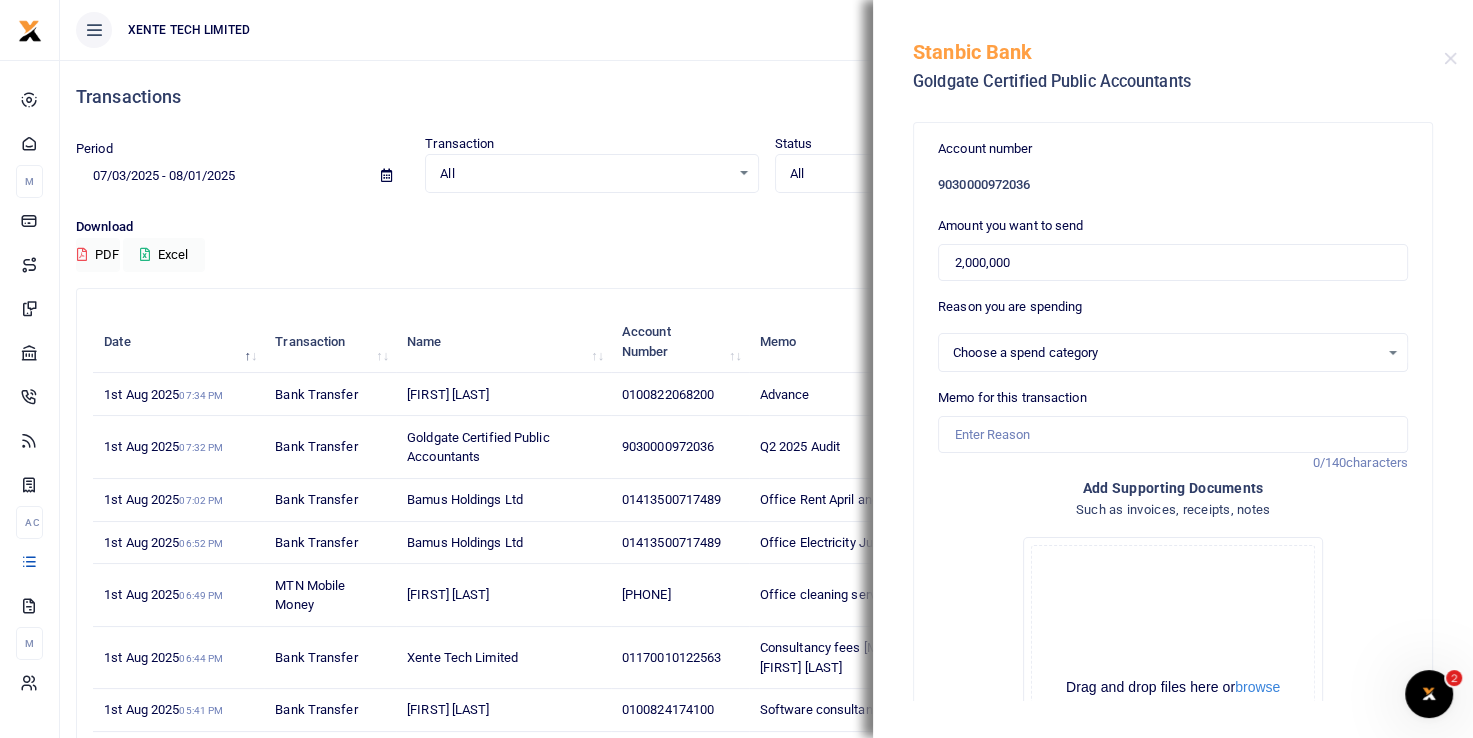 select on "14" 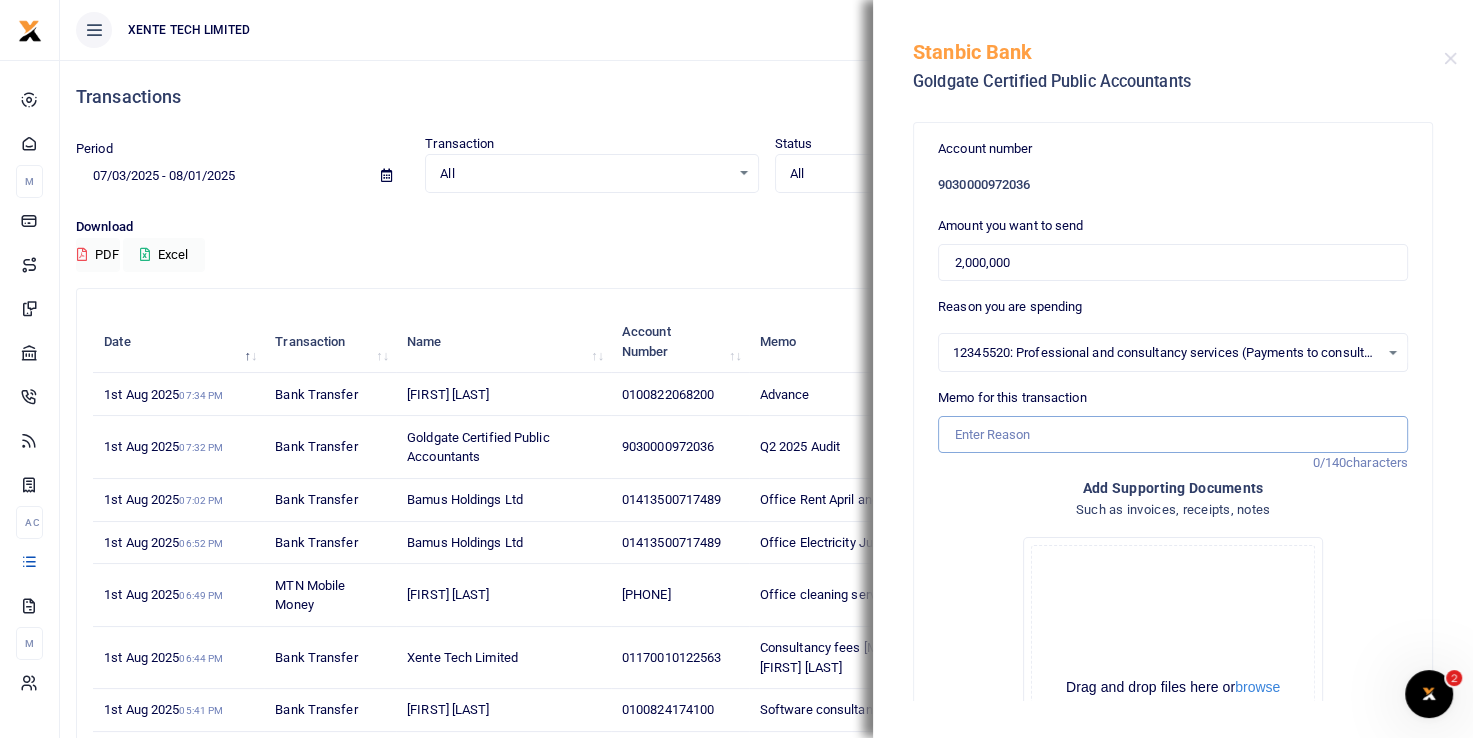 click on "Memo for this transaction" at bounding box center [1173, 435] 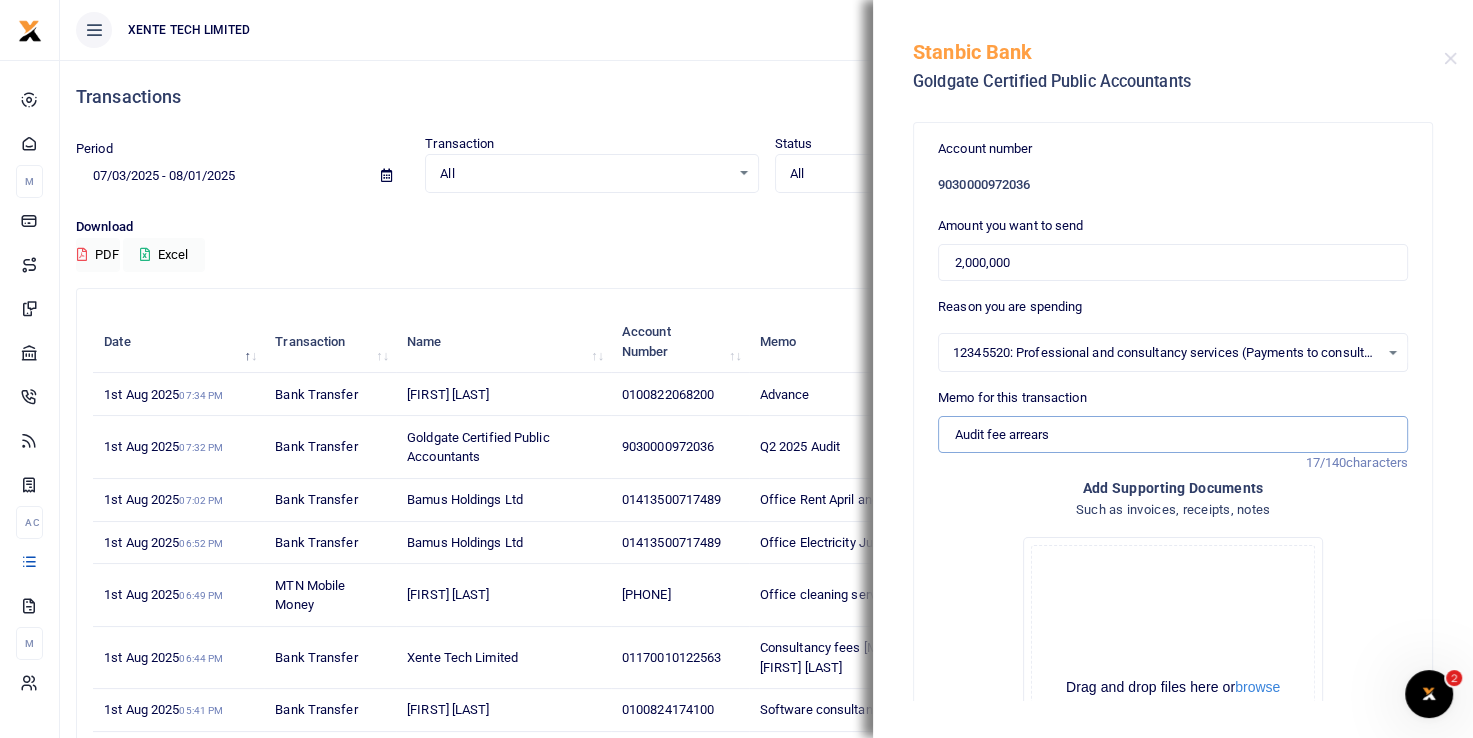 type on "Audit fee arrears" 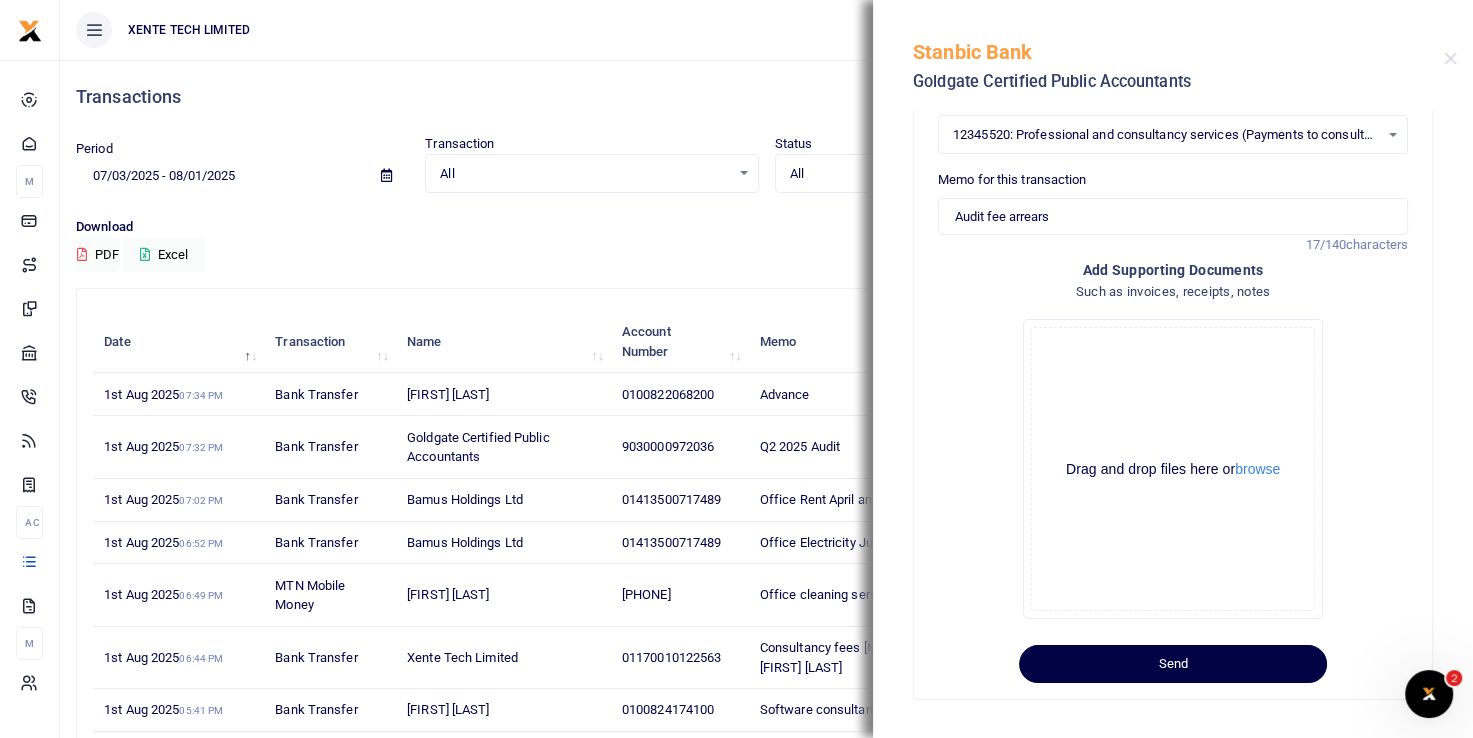 scroll, scrollTop: 247, scrollLeft: 0, axis: vertical 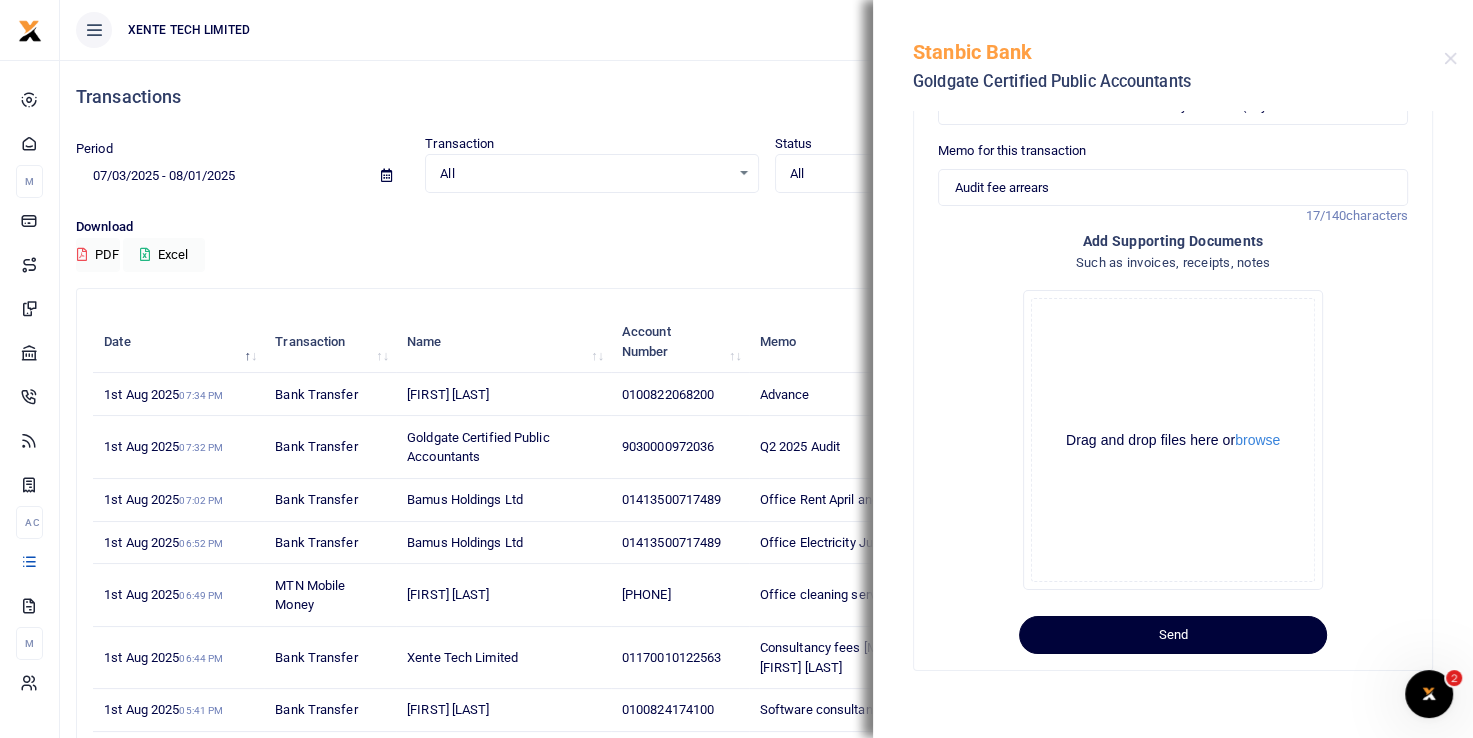 click on "Send" at bounding box center [1173, 635] 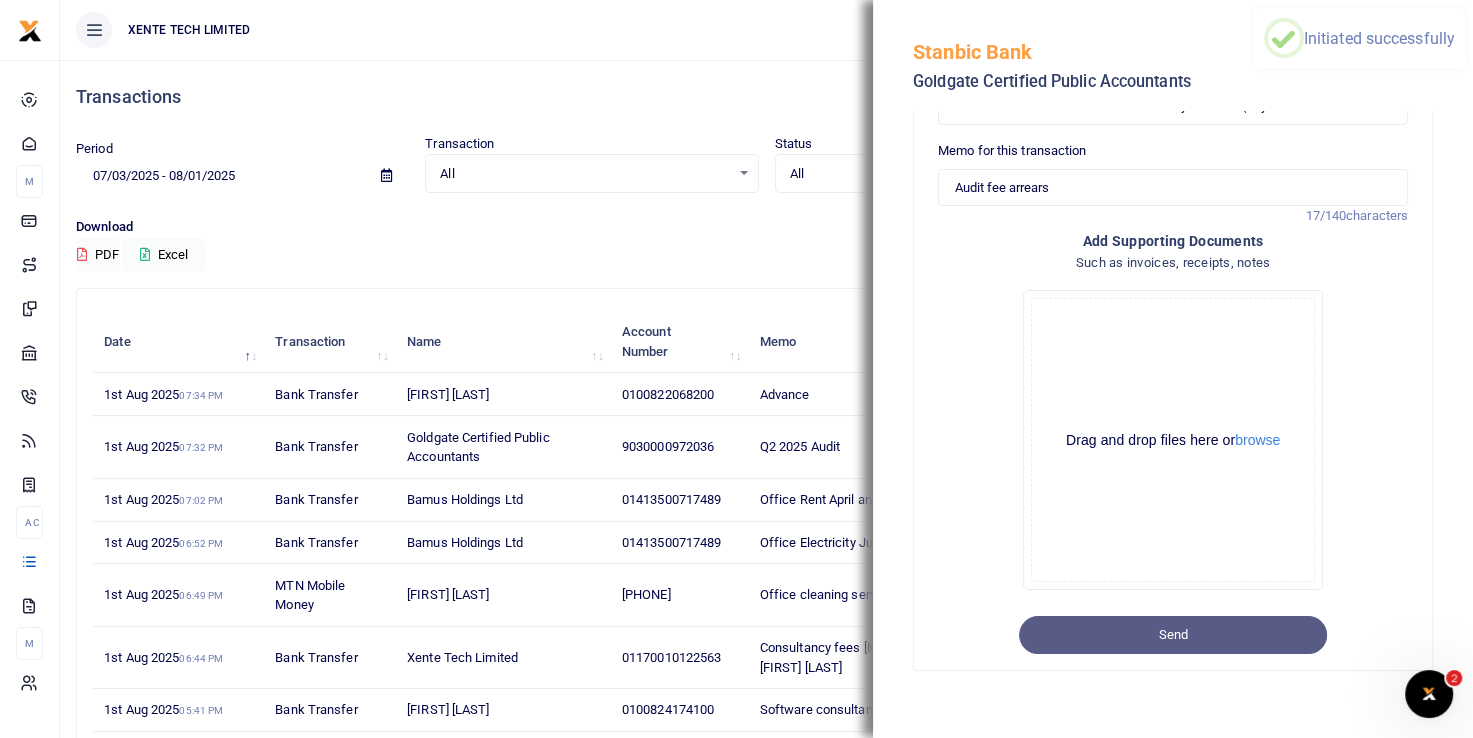 click on "Download
PDF
Excel" at bounding box center (766, 244) 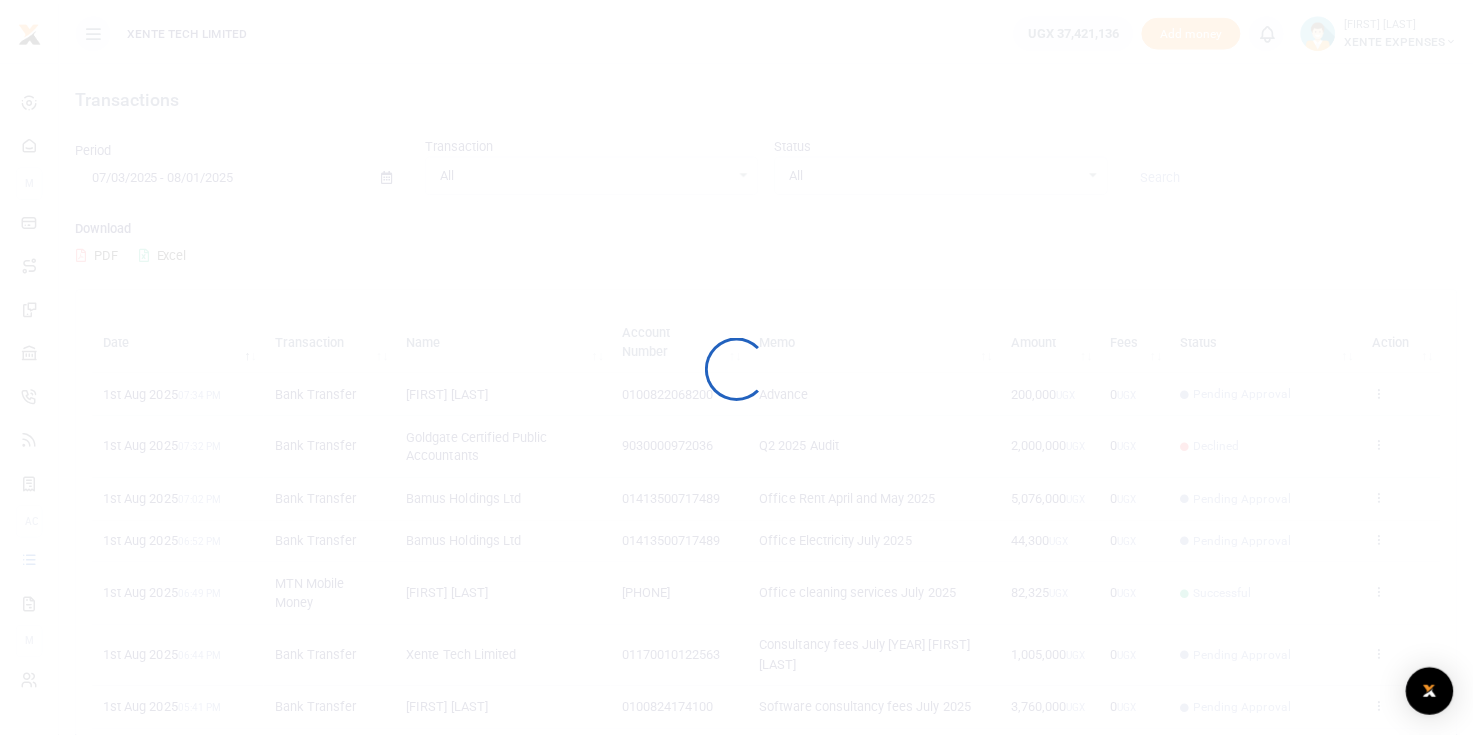 scroll, scrollTop: 0, scrollLeft: 0, axis: both 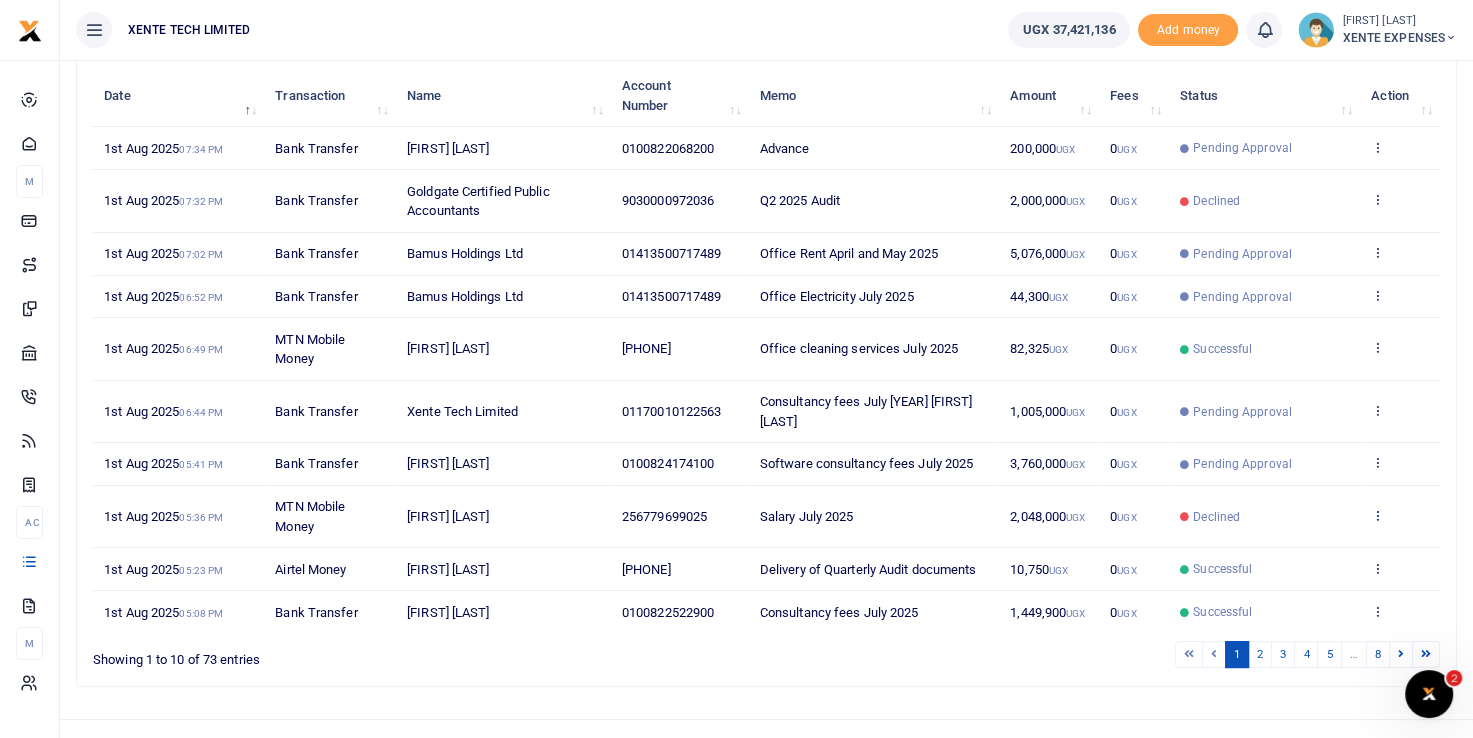 click at bounding box center (1377, 515) 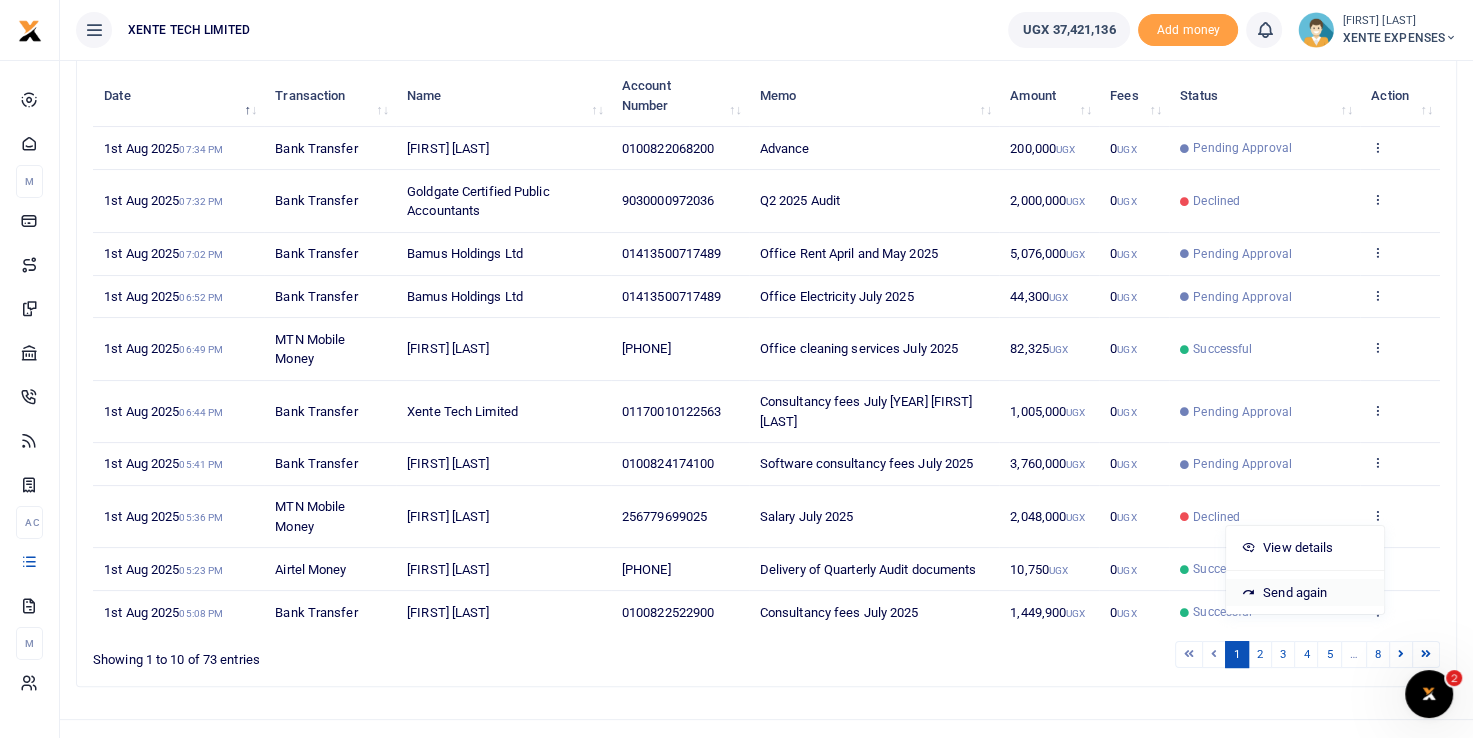 click on "Send again" at bounding box center (1305, 593) 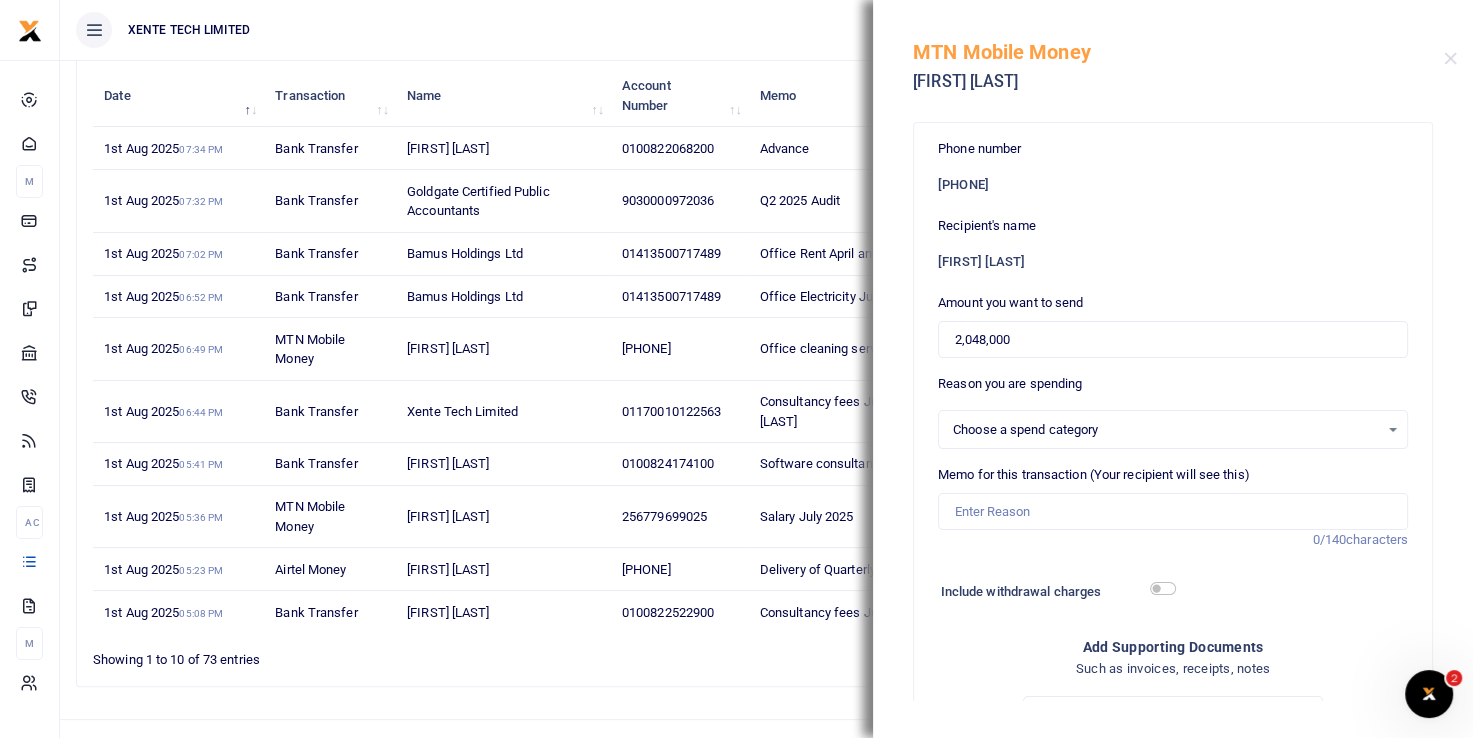 select on "21" 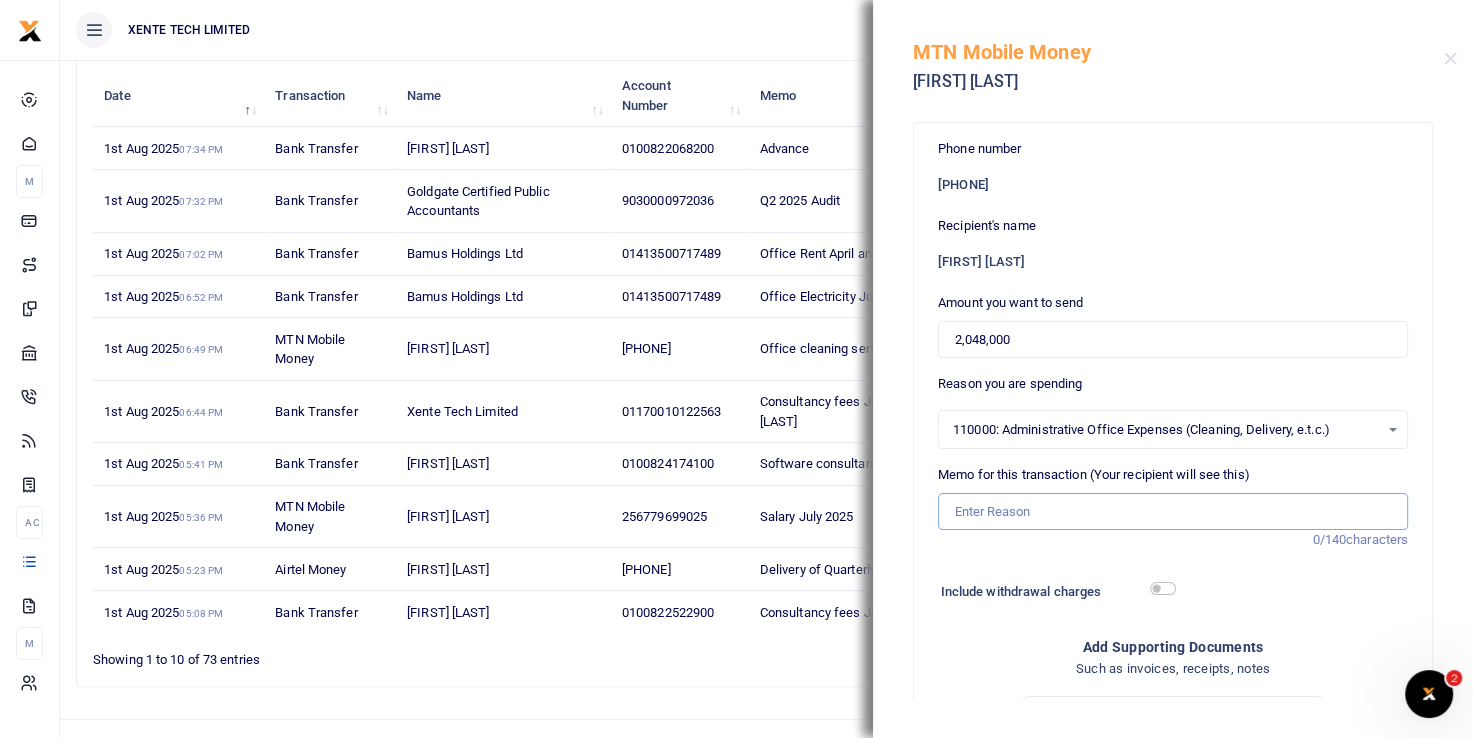 click on "Memo for this transaction (Your recipient will see this)" at bounding box center [1173, 512] 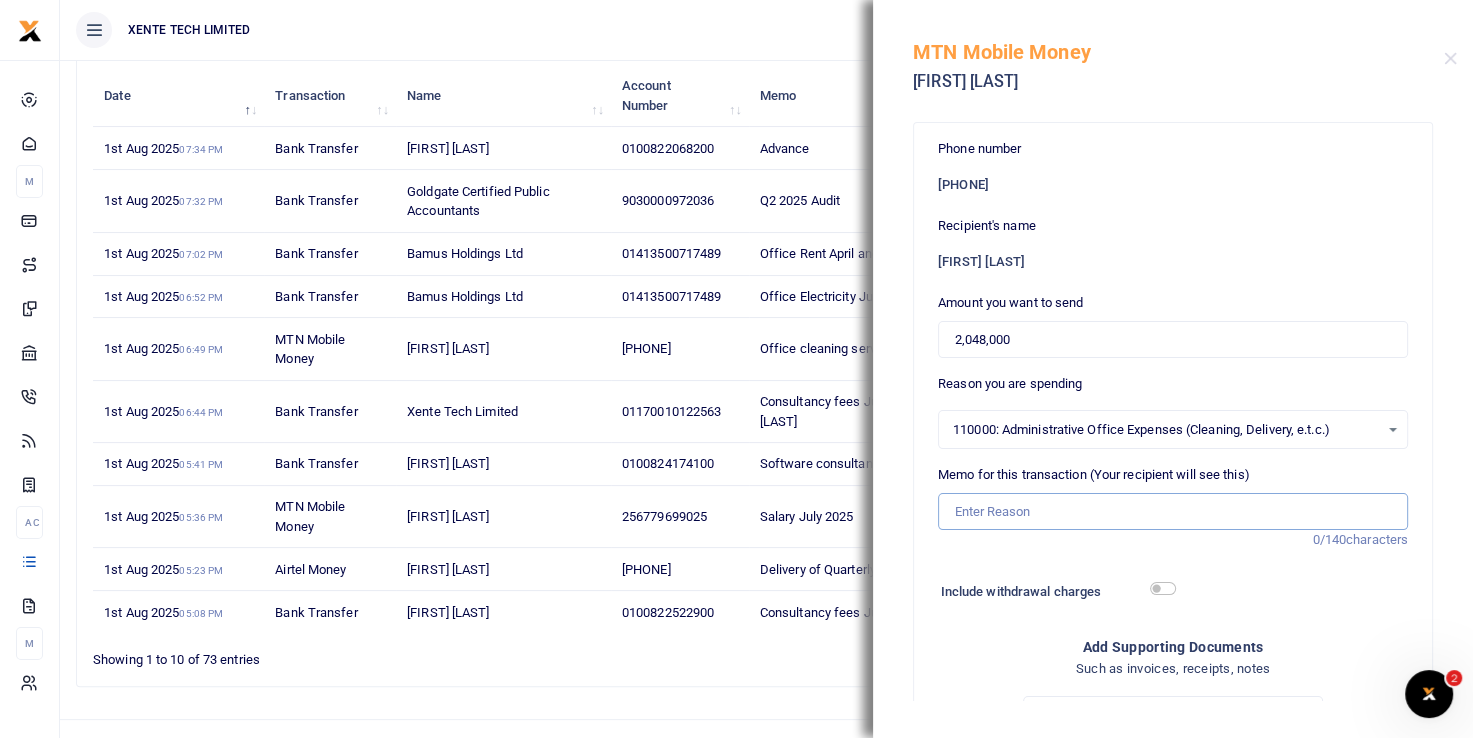 type on "Salary July 2025" 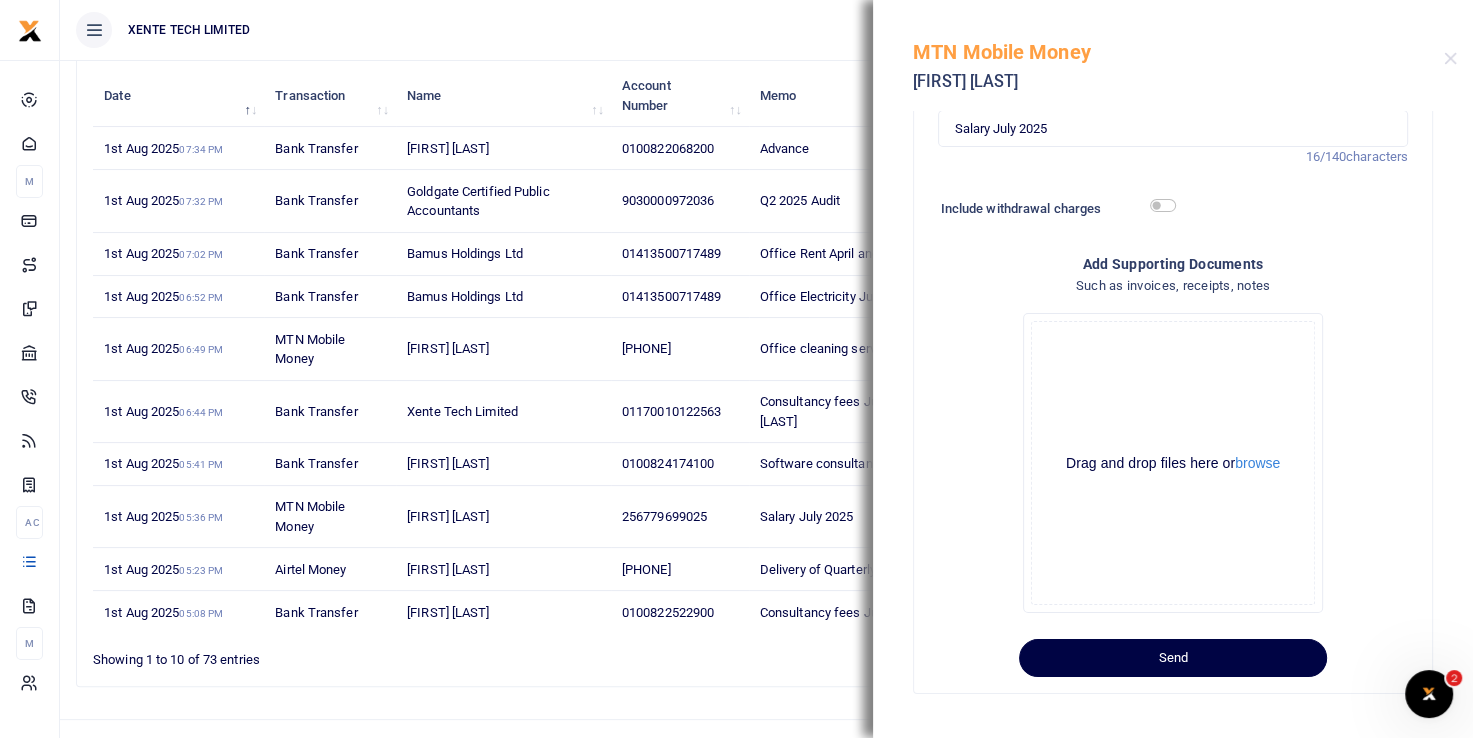 scroll, scrollTop: 405, scrollLeft: 0, axis: vertical 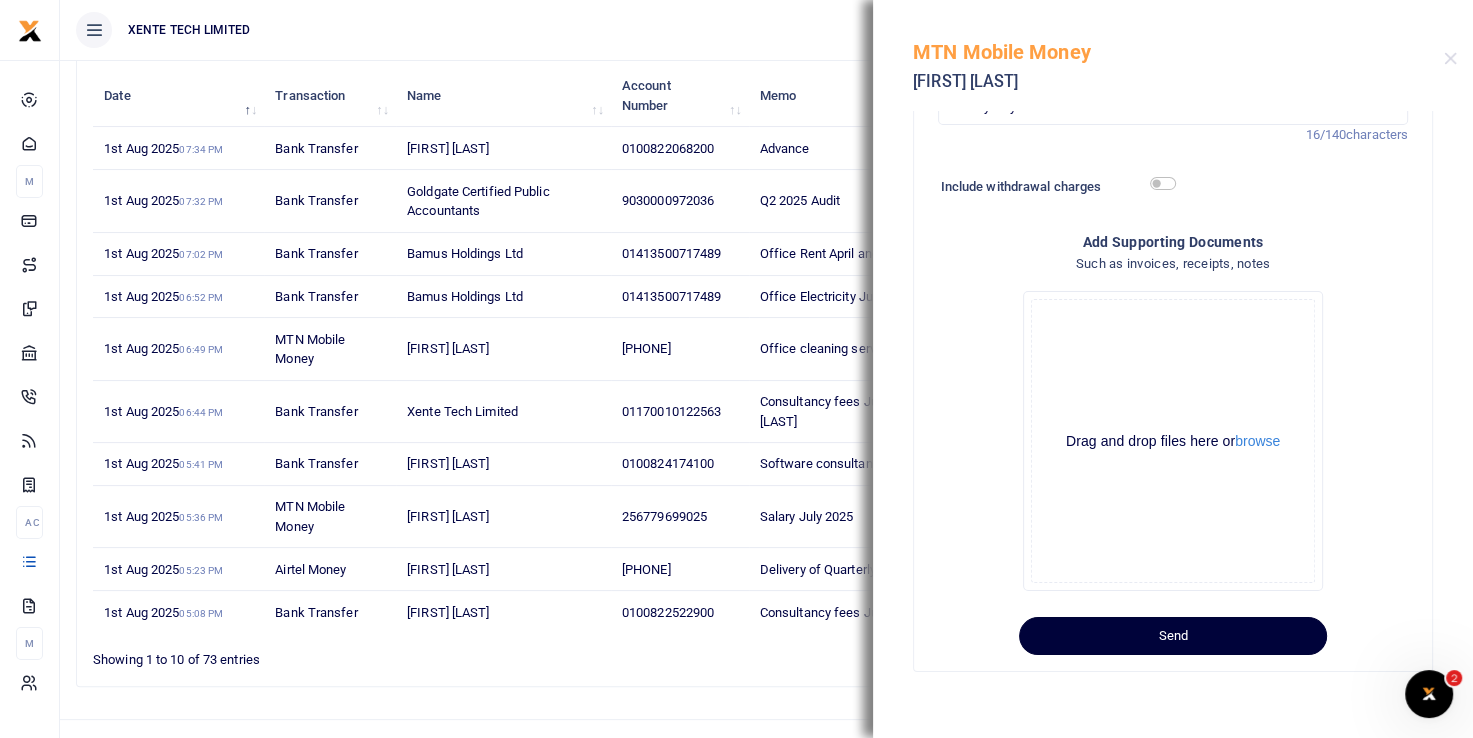 click on "Send" at bounding box center (1173, 636) 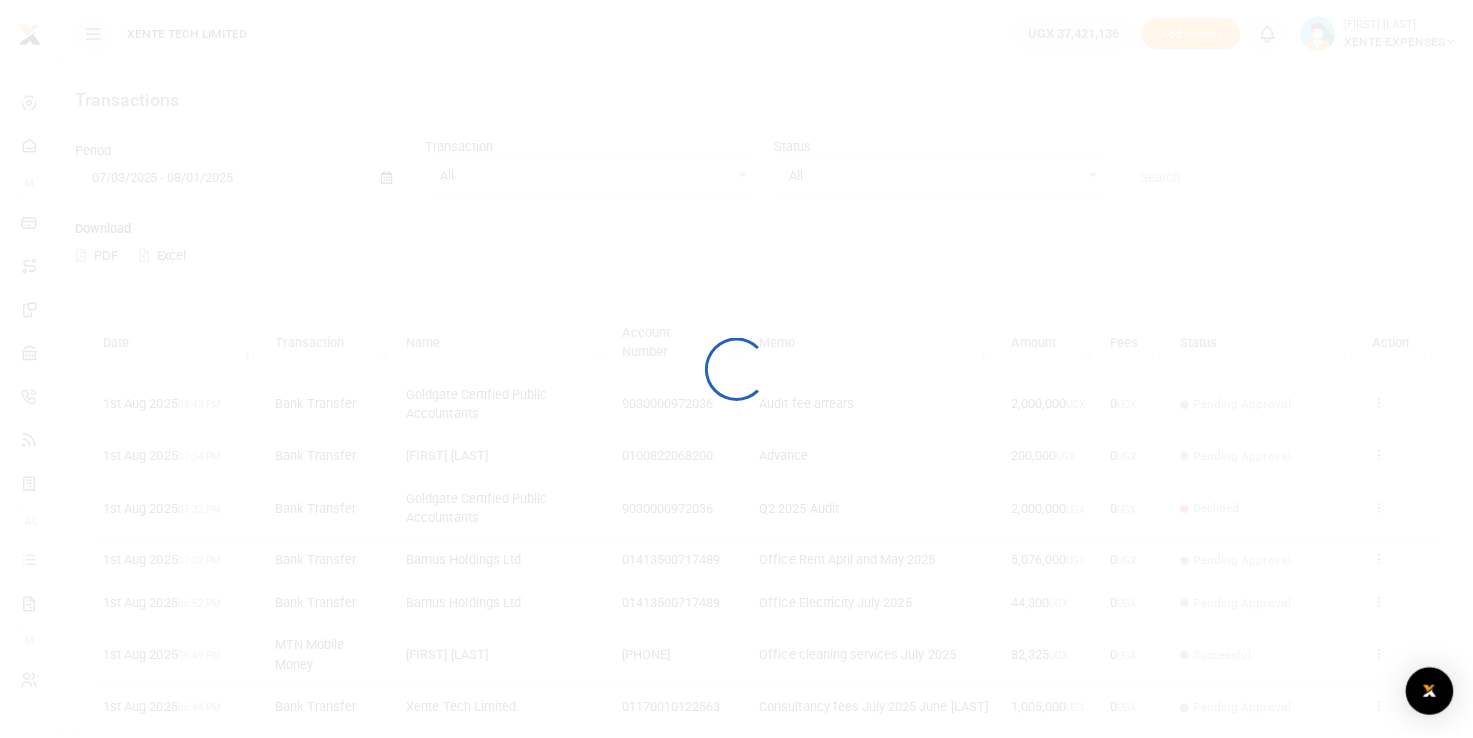 scroll, scrollTop: 0, scrollLeft: 0, axis: both 